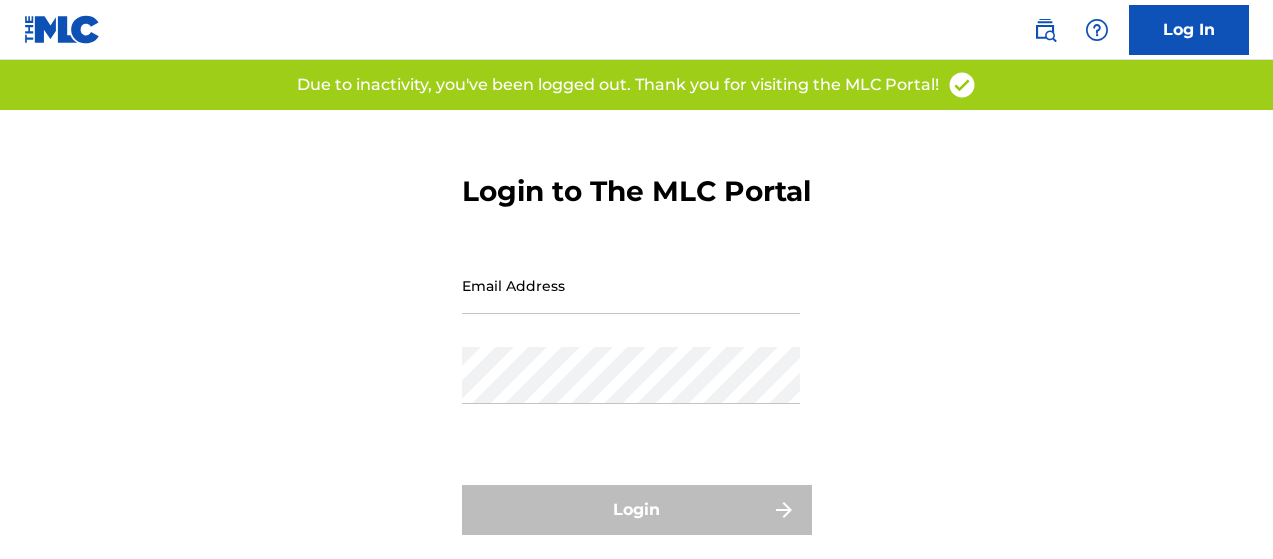 scroll, scrollTop: 0, scrollLeft: 0, axis: both 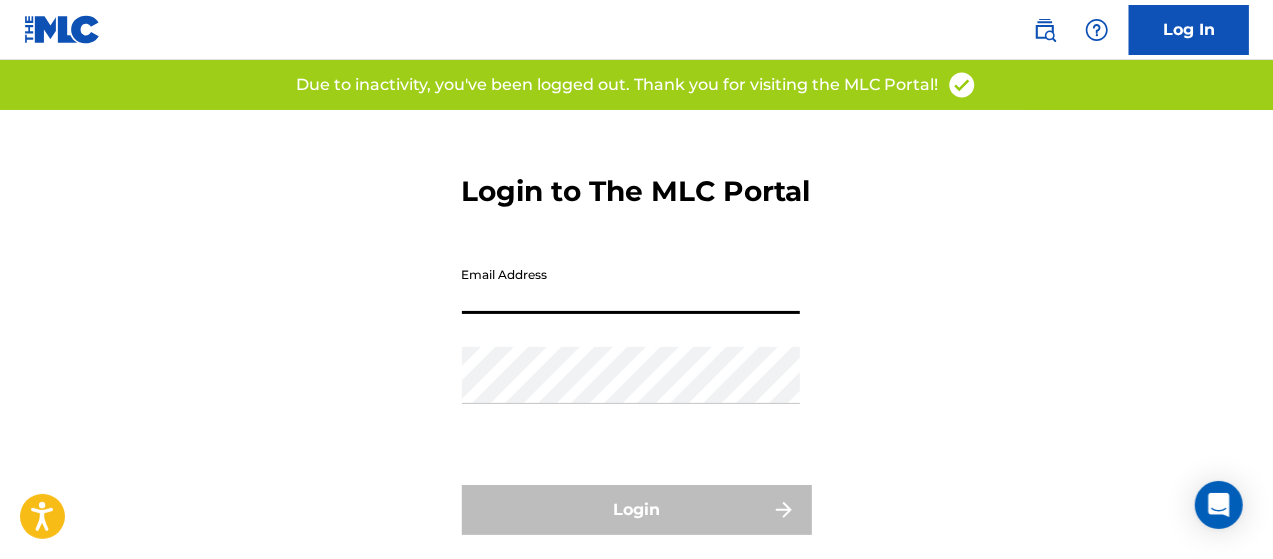 click on "Email Address" at bounding box center [631, 285] 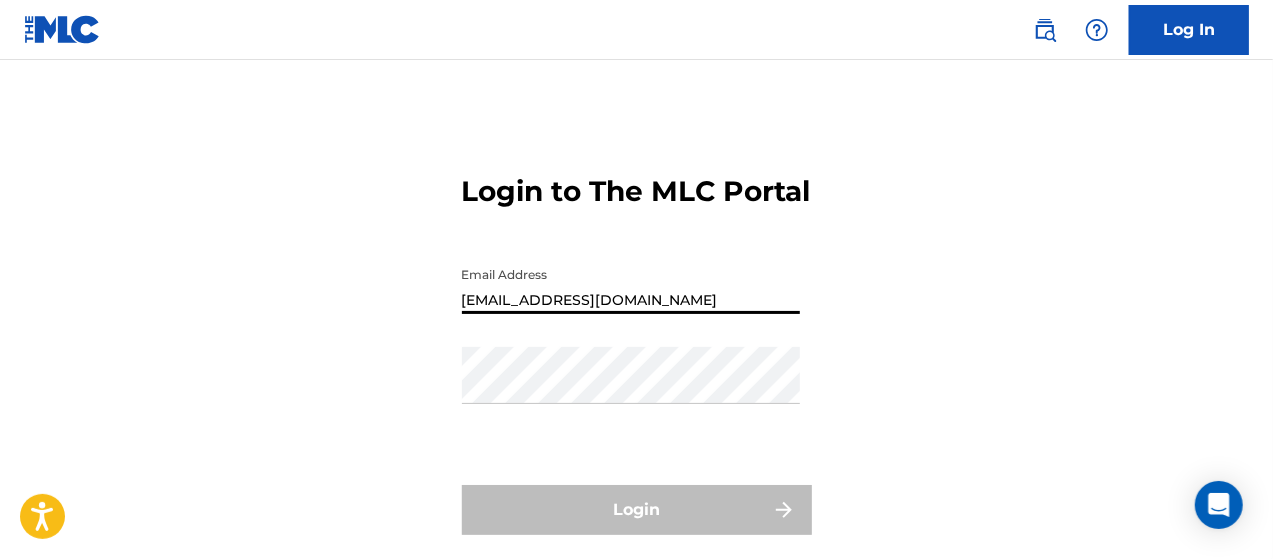 drag, startPoint x: 660, startPoint y: 329, endPoint x: 519, endPoint y: 321, distance: 141.22676 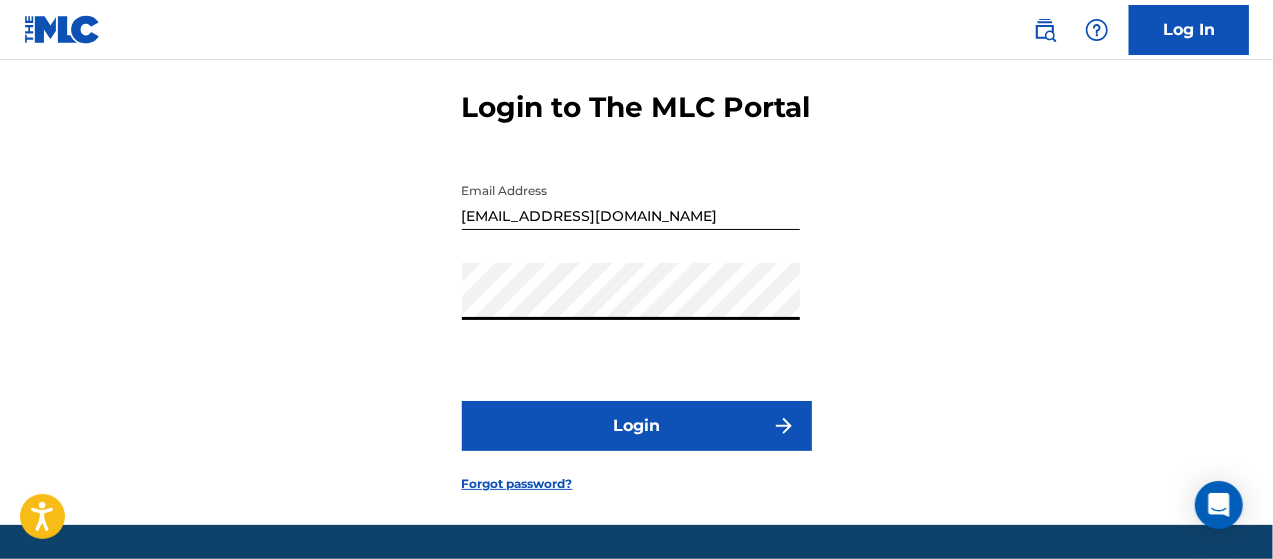 scroll, scrollTop: 180, scrollLeft: 0, axis: vertical 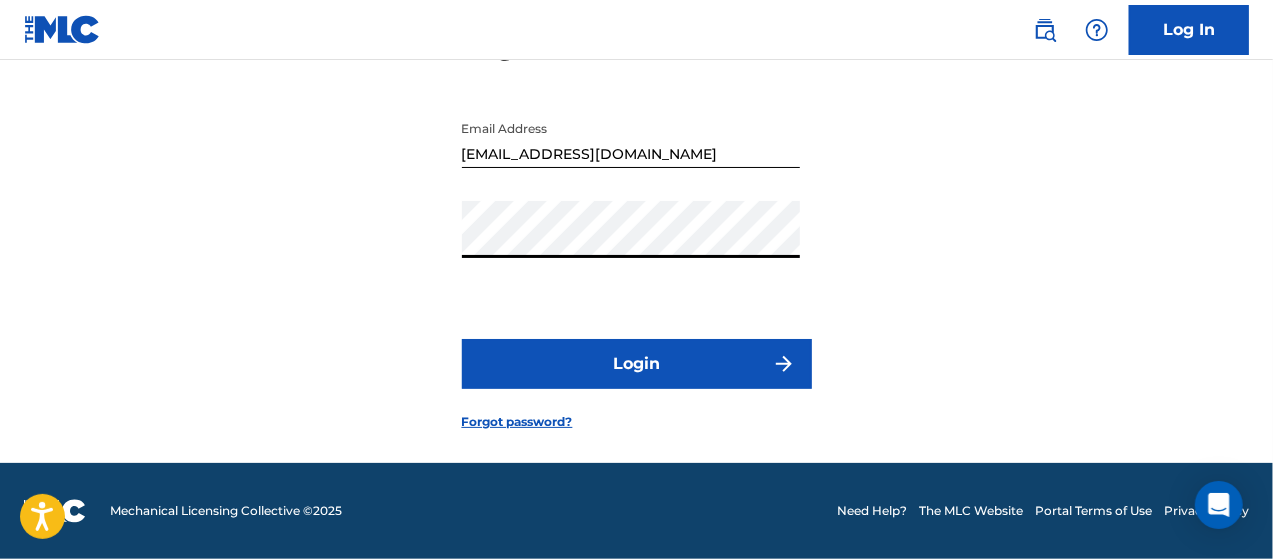 click on "Login" at bounding box center (637, 364) 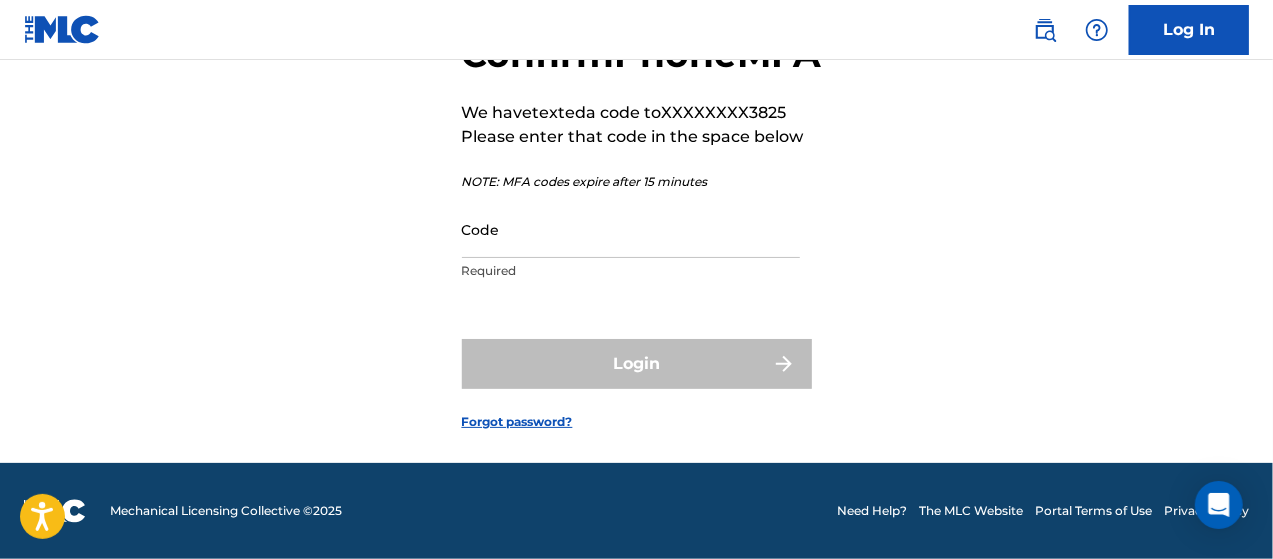 scroll, scrollTop: 186, scrollLeft: 0, axis: vertical 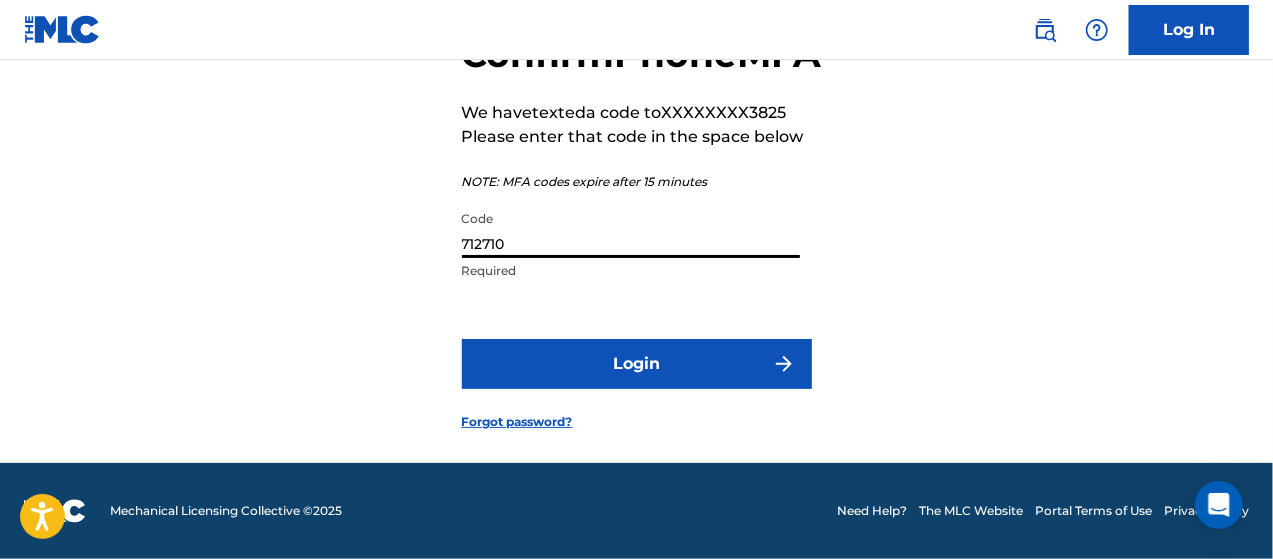 type on "712710" 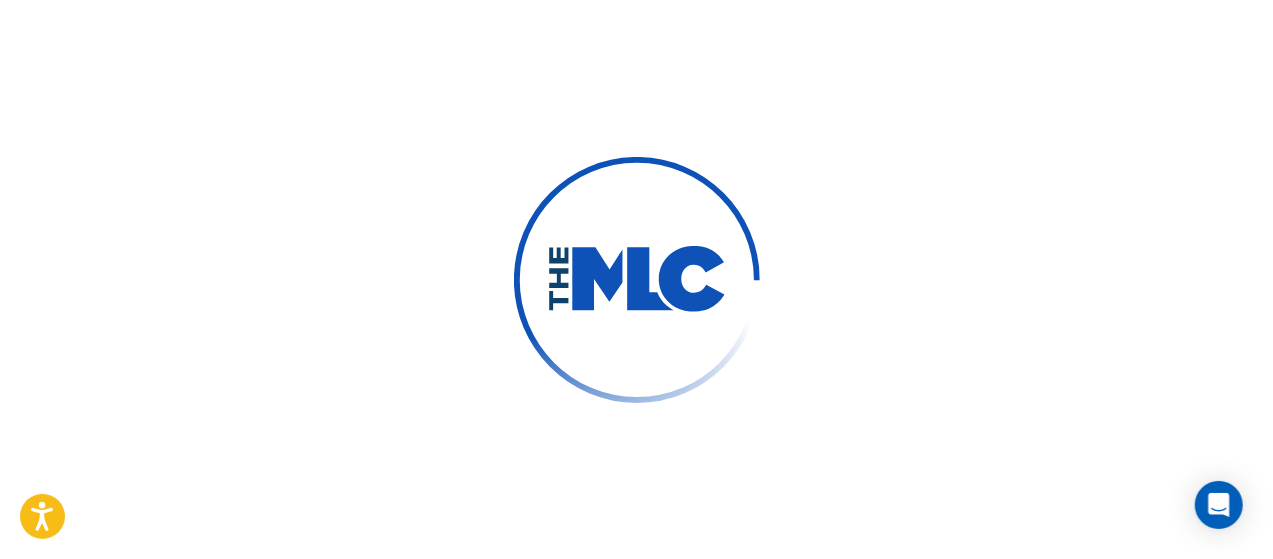 scroll, scrollTop: 0, scrollLeft: 0, axis: both 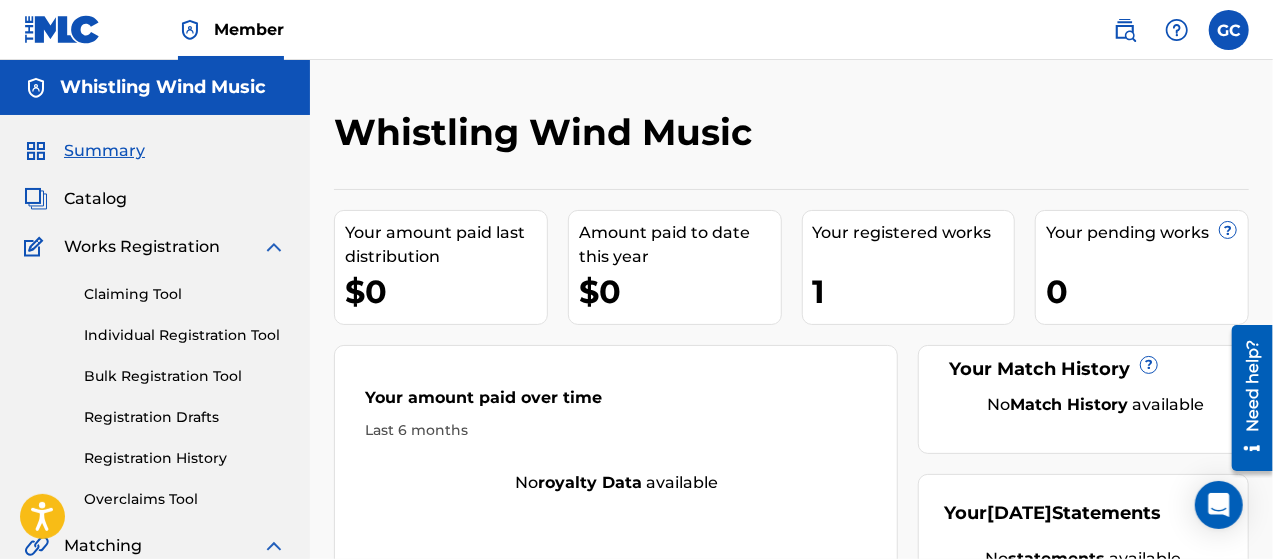 click on "Catalog" at bounding box center (95, 199) 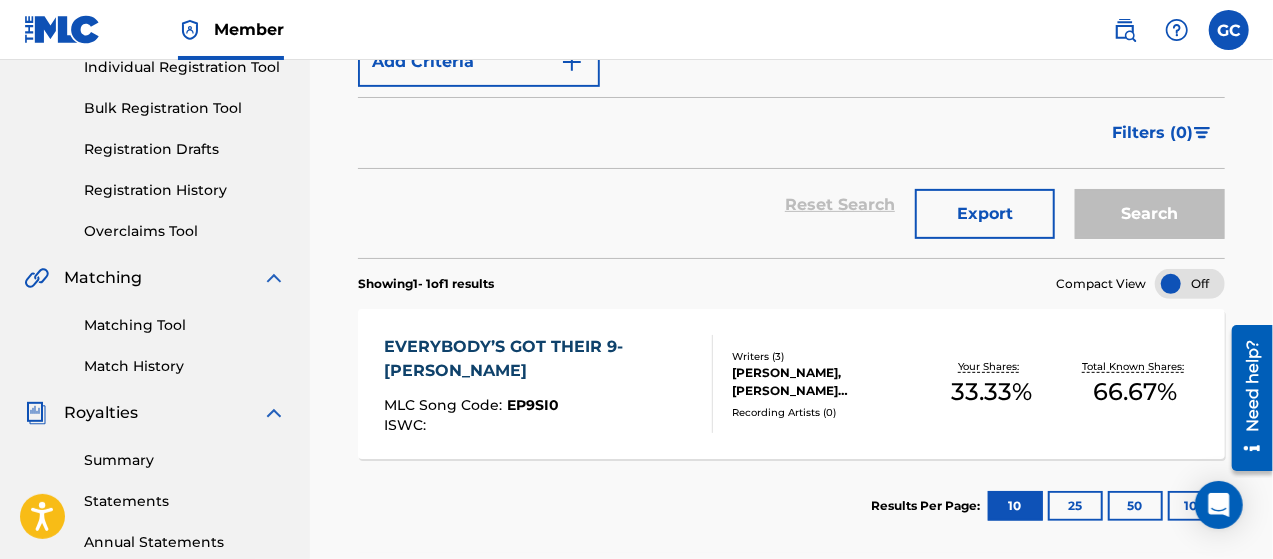 scroll, scrollTop: 300, scrollLeft: 0, axis: vertical 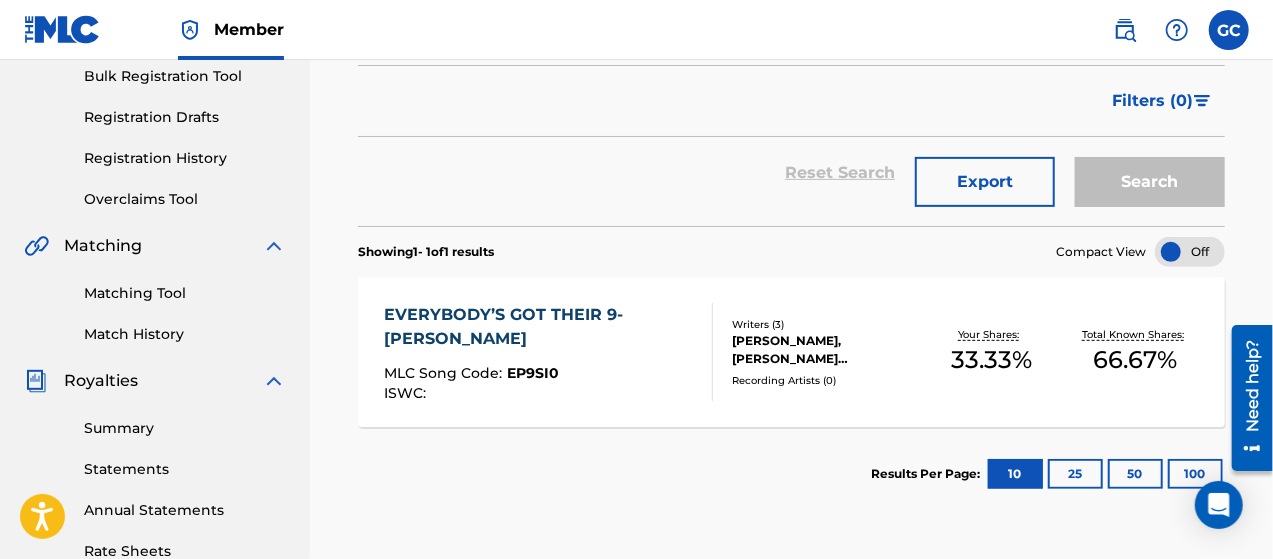 click on "EVERYBODY’S GOT THEIR 9-[PERSON_NAME] MLC Song Code : EP9SI0 ISWC :" at bounding box center (540, 352) 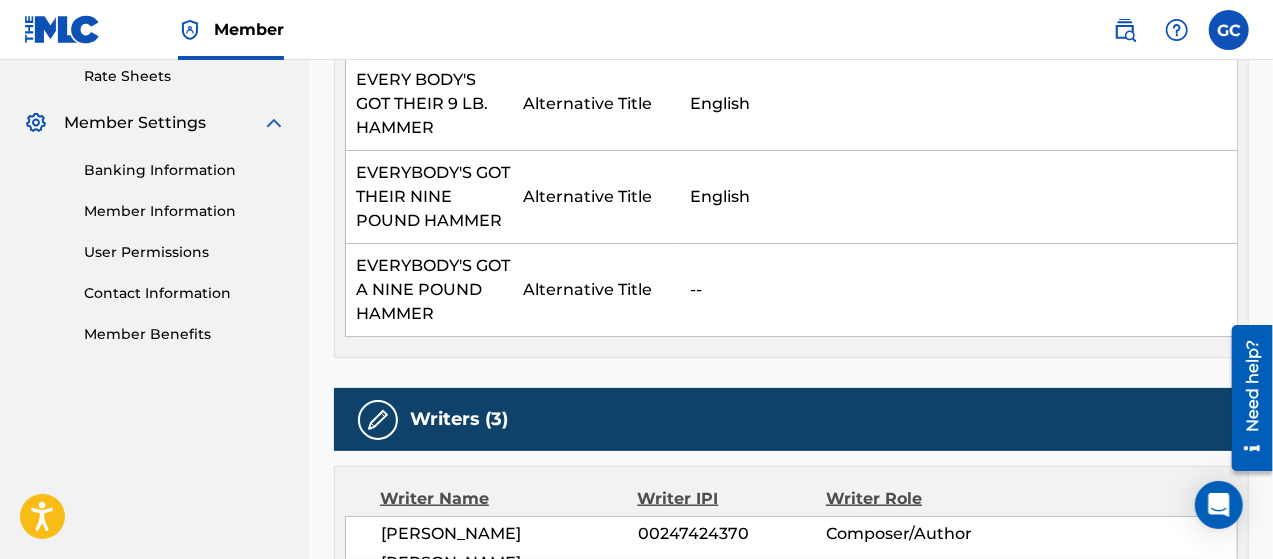 scroll, scrollTop: 800, scrollLeft: 0, axis: vertical 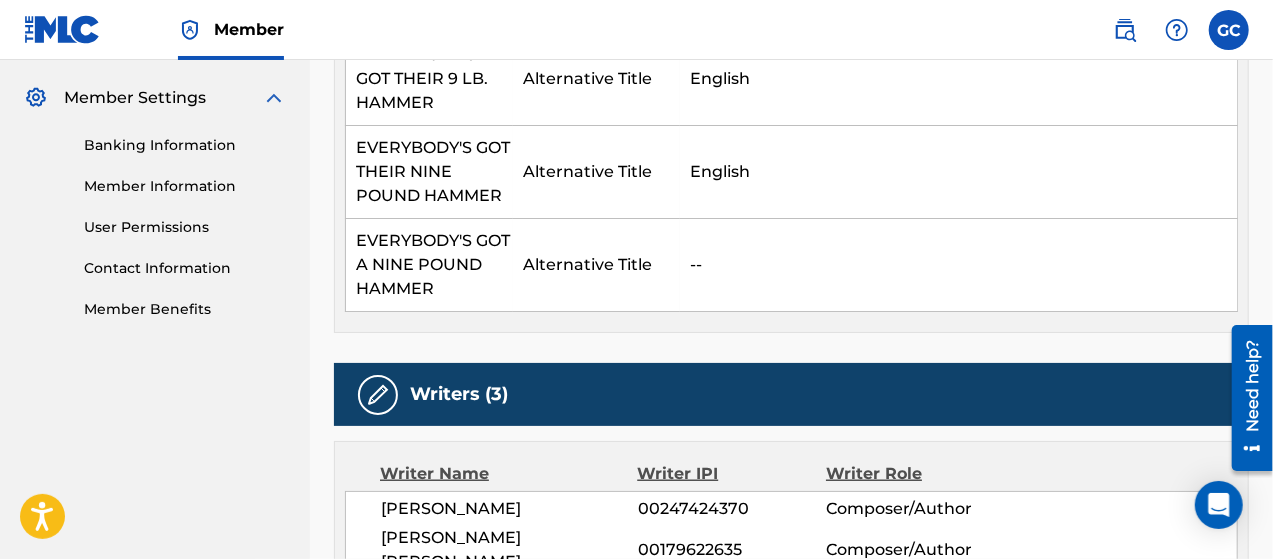 click on "Contact Information" at bounding box center (185, 268) 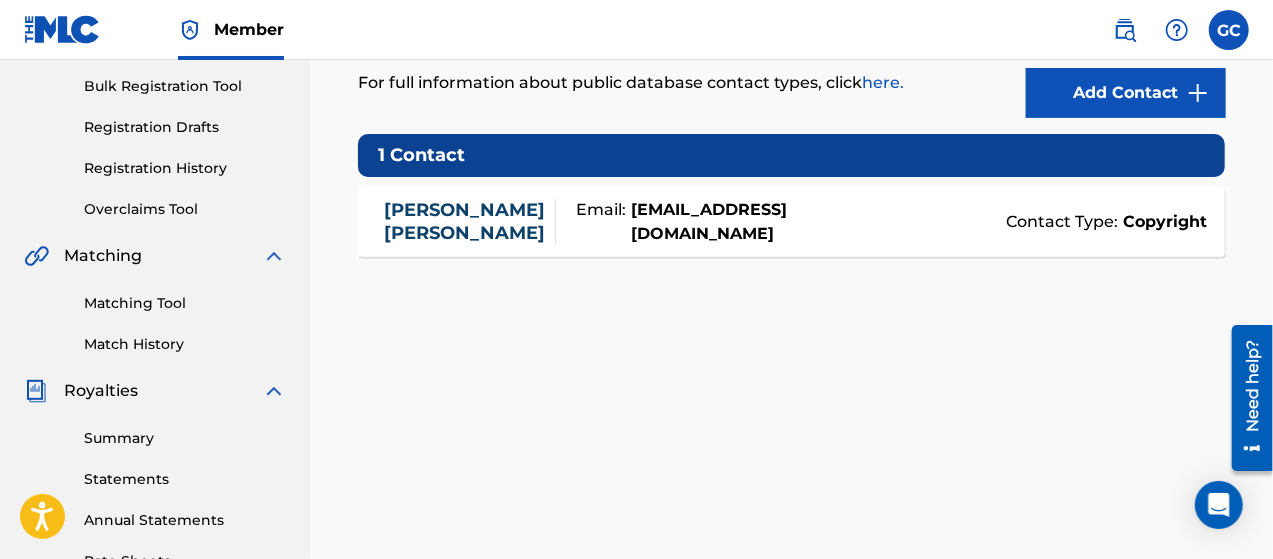 scroll, scrollTop: 300, scrollLeft: 0, axis: vertical 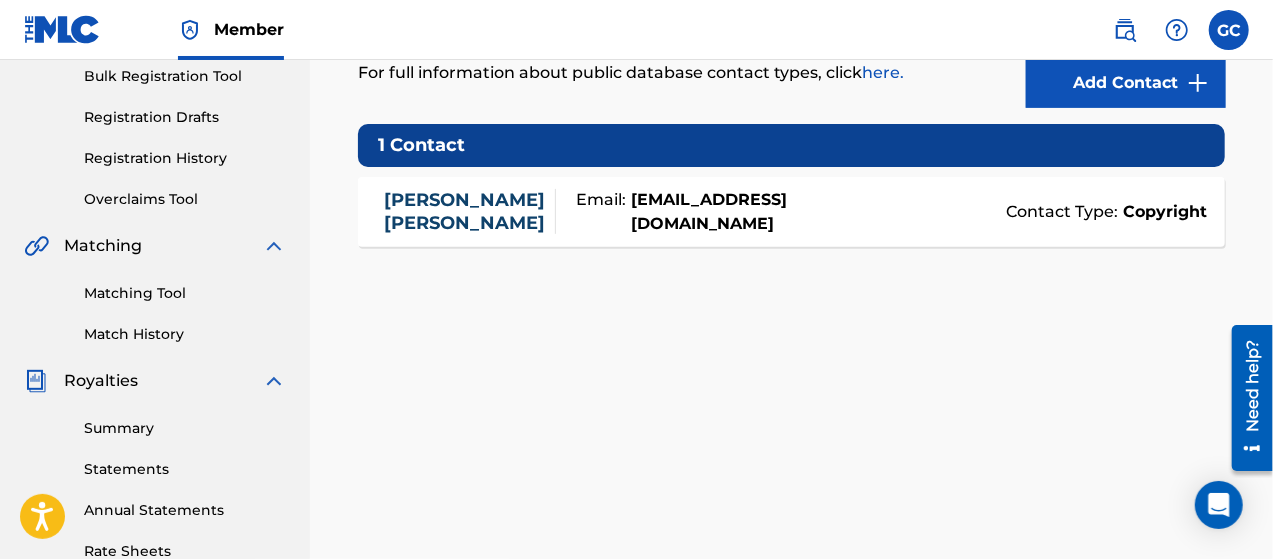 click on "Add Contact" at bounding box center (1126, 83) 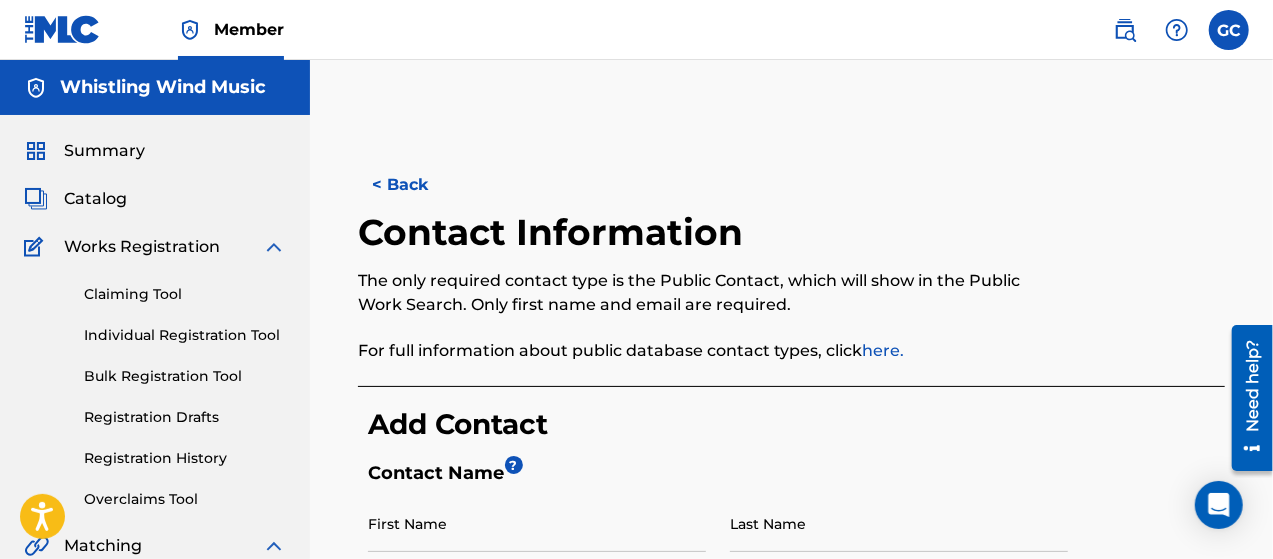 scroll, scrollTop: 0, scrollLeft: 0, axis: both 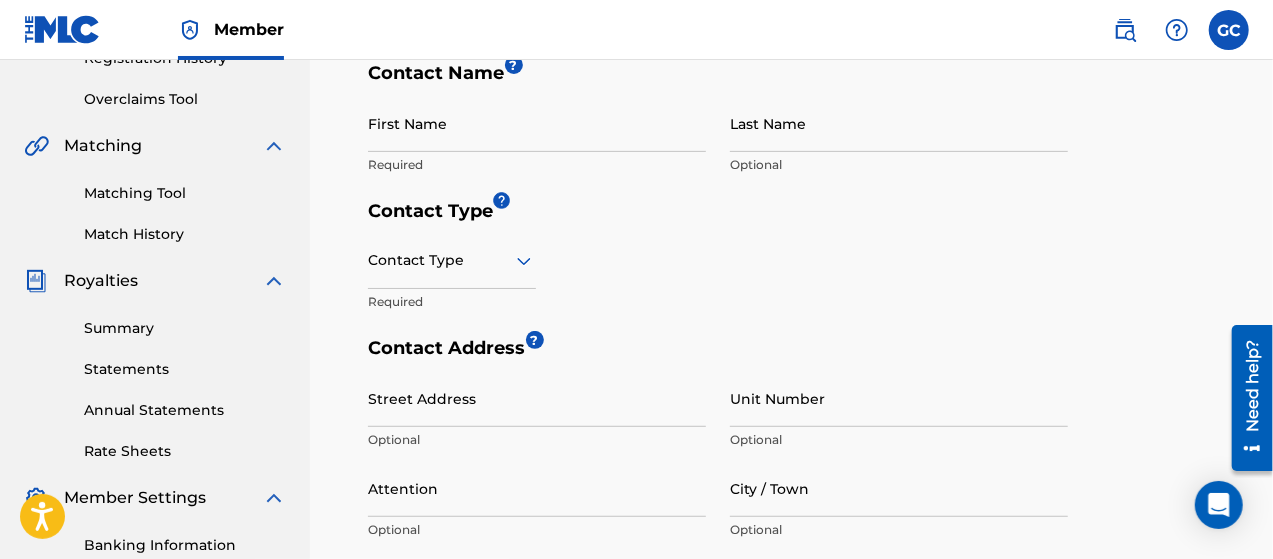 click at bounding box center [452, 260] 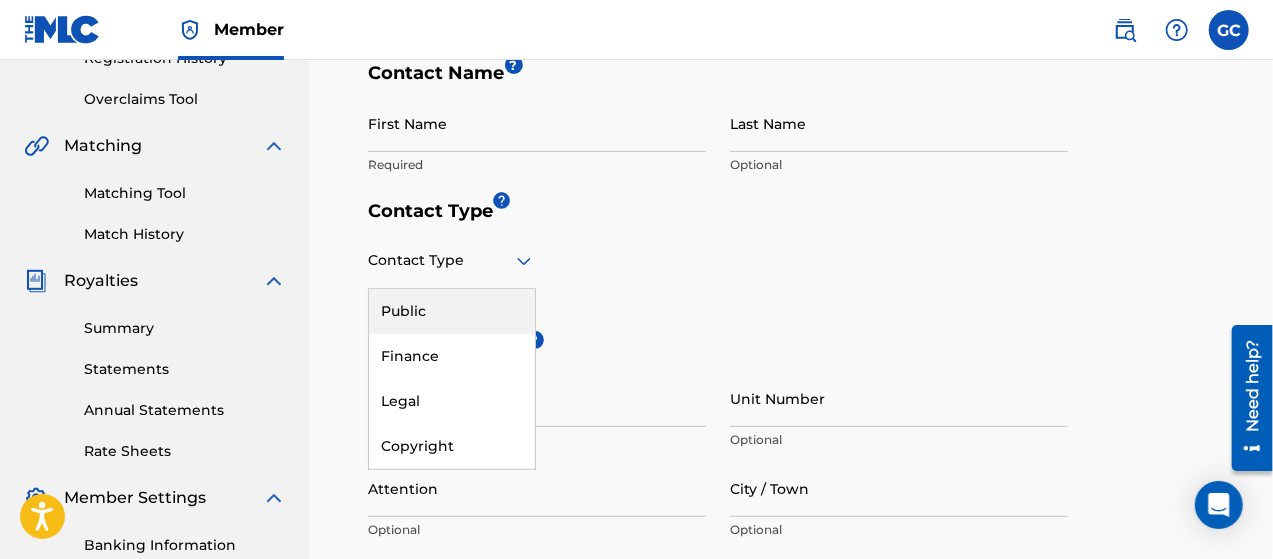 click on "Public" at bounding box center (452, 311) 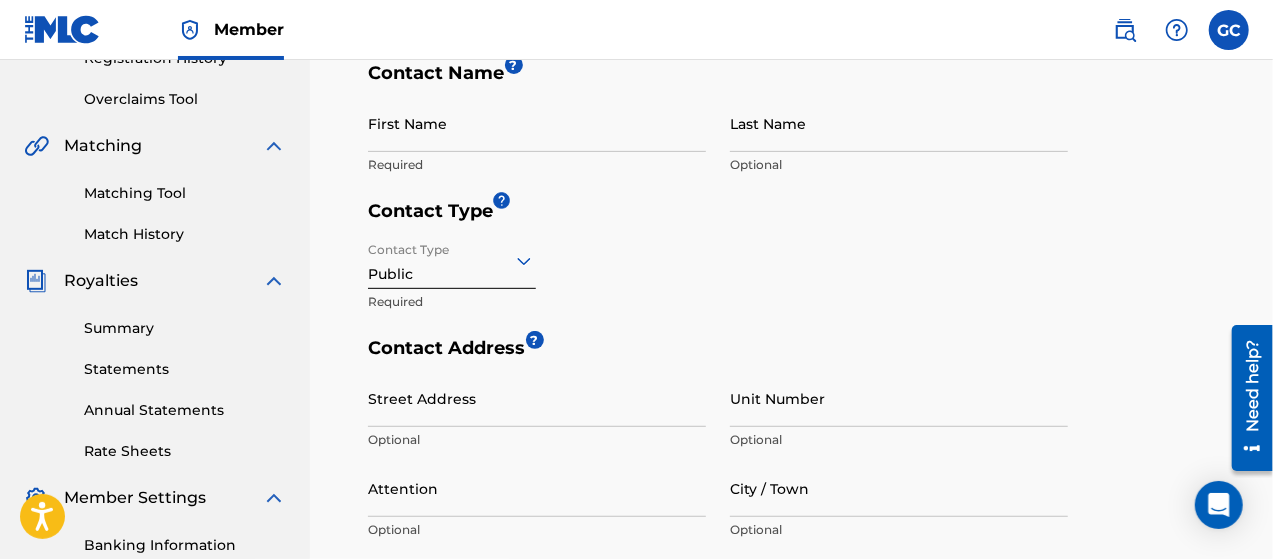 click on "First Name" at bounding box center [537, 123] 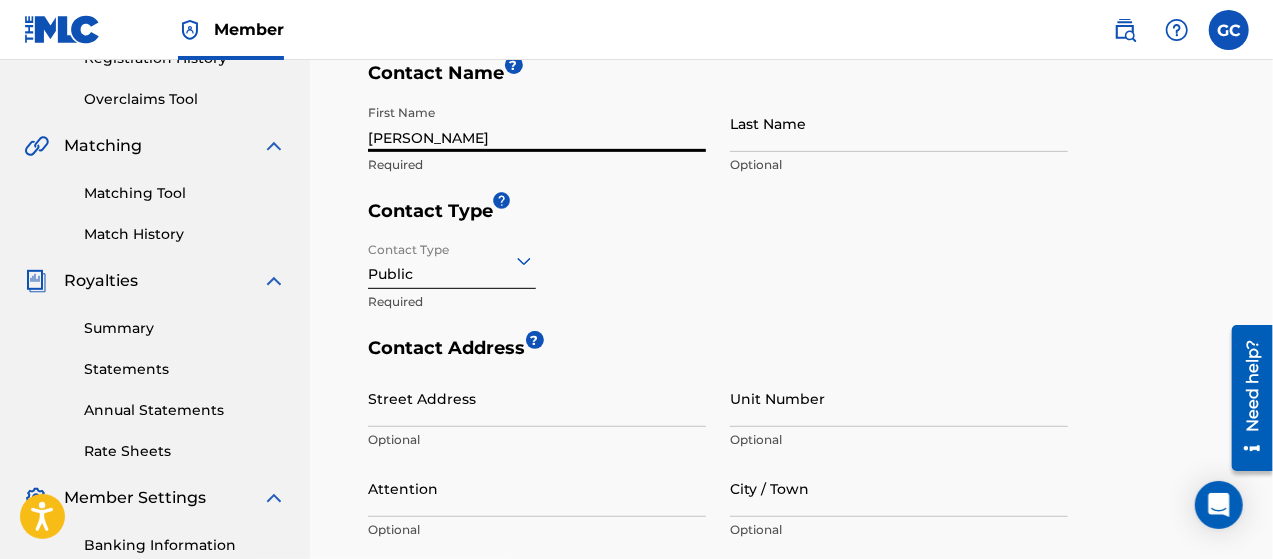 type on "[PERSON_NAME]" 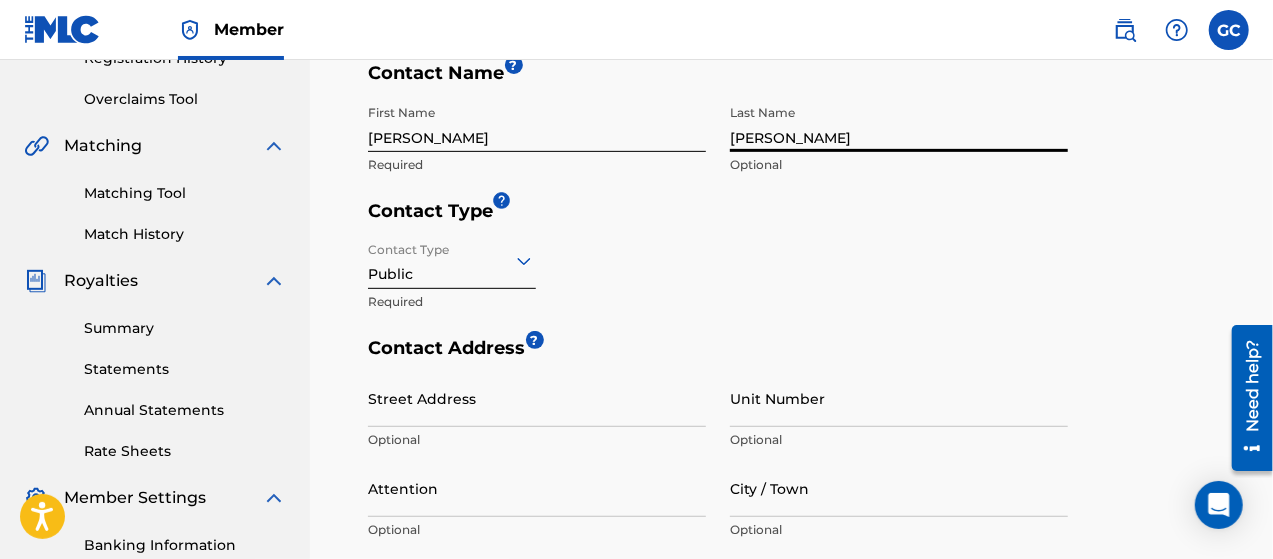 type on "[PERSON_NAME]" 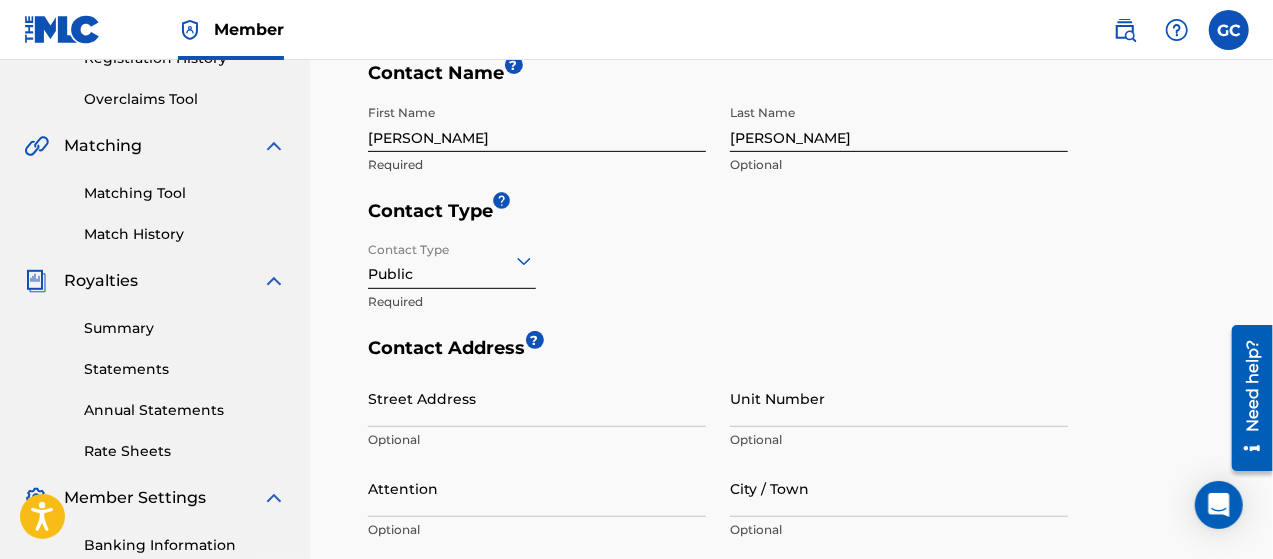 click on "Contact Name ?" at bounding box center (796, 78) 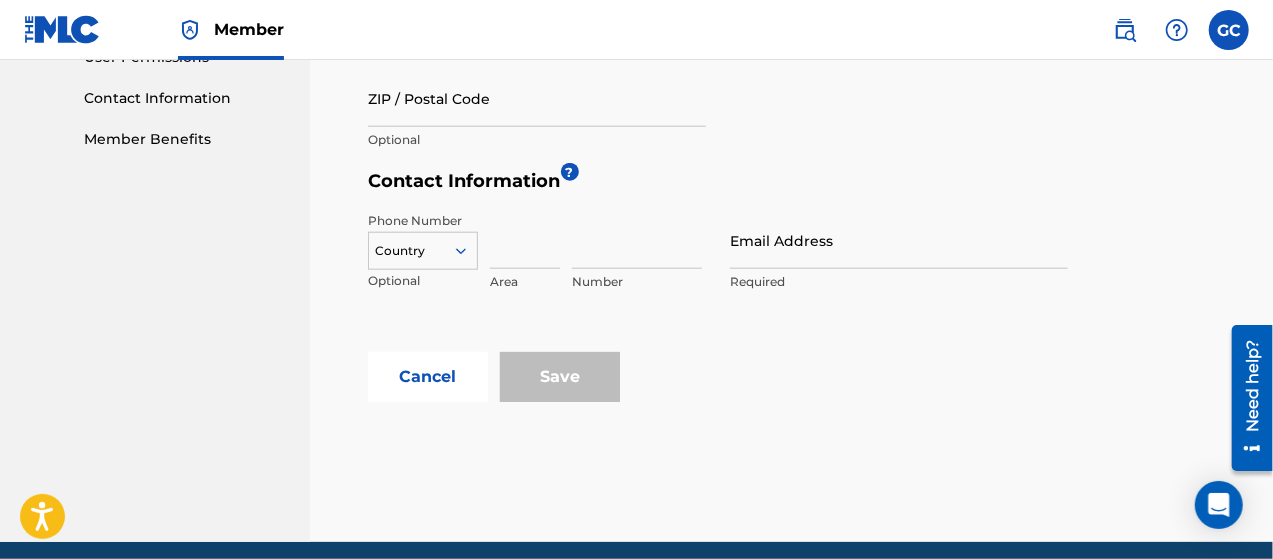 scroll, scrollTop: 1000, scrollLeft: 0, axis: vertical 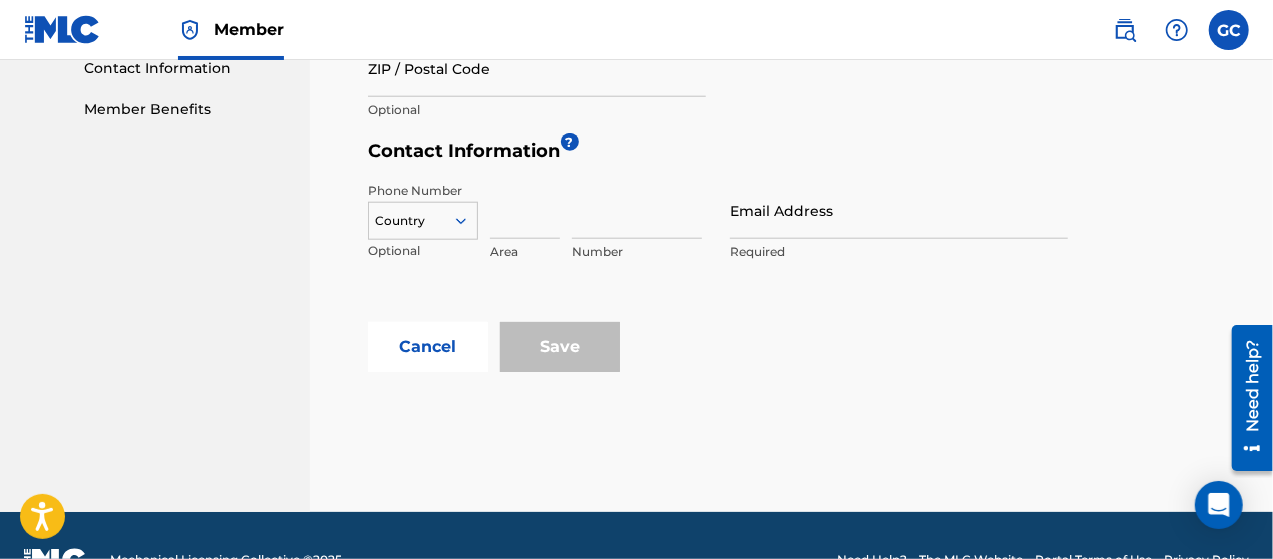 click on "Email Address" at bounding box center [899, 210] 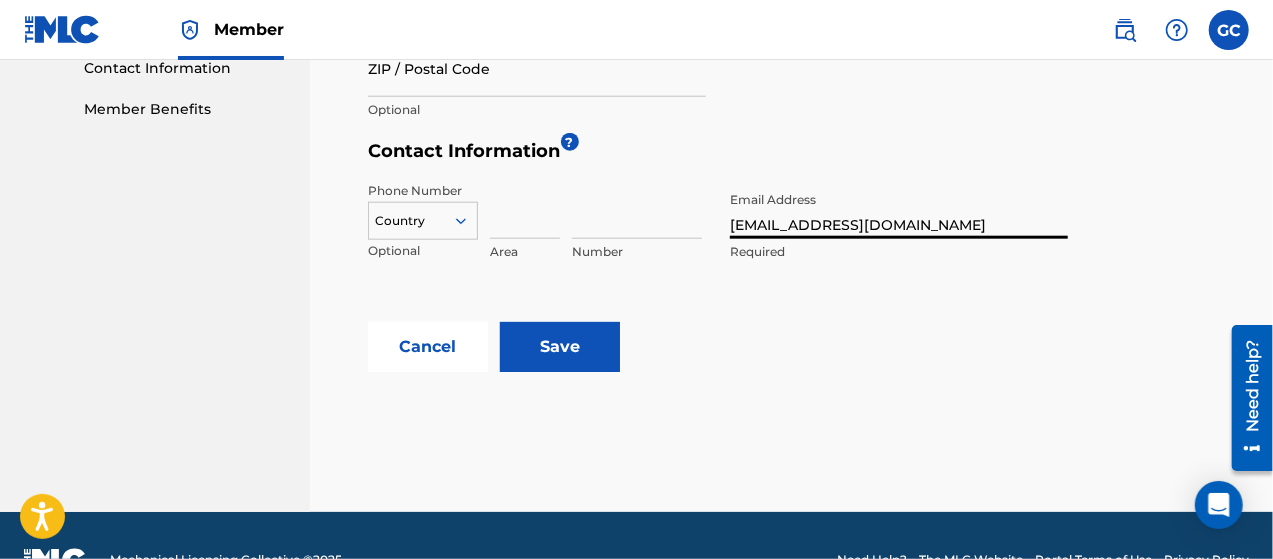 type on "[EMAIL_ADDRESS][DOMAIN_NAME]" 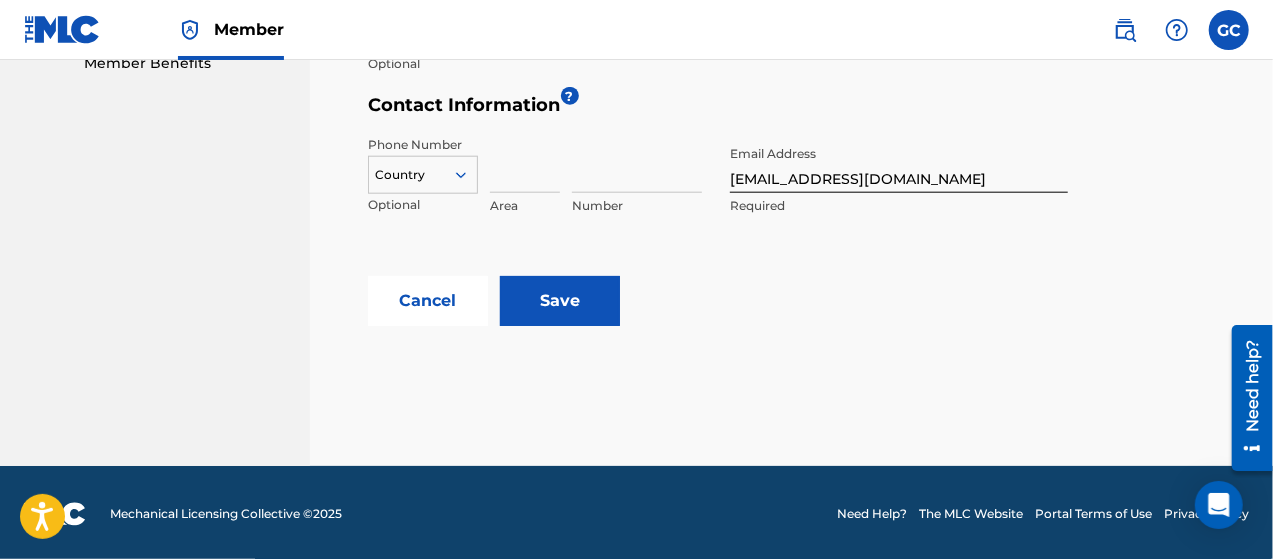scroll, scrollTop: 1048, scrollLeft: 0, axis: vertical 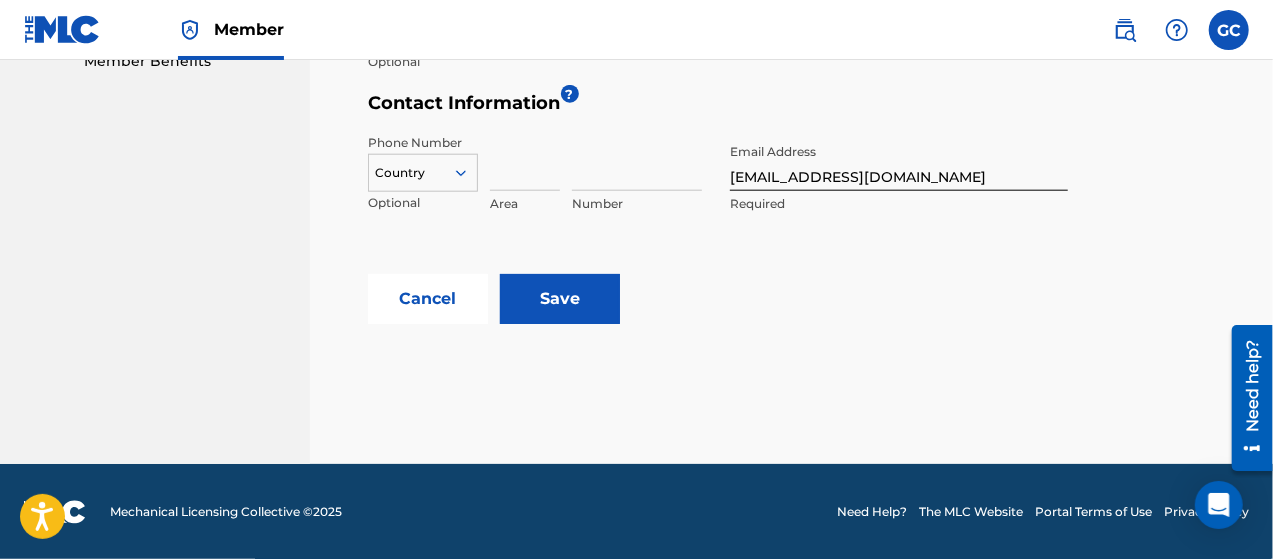 click on "Save" at bounding box center [560, 299] 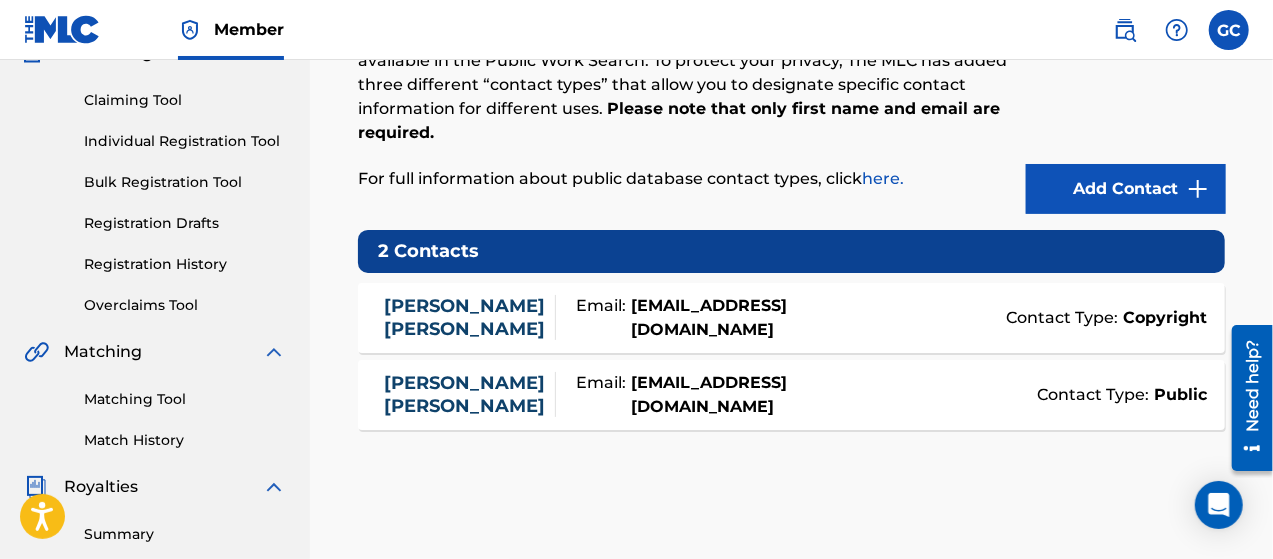 scroll, scrollTop: 0, scrollLeft: 0, axis: both 